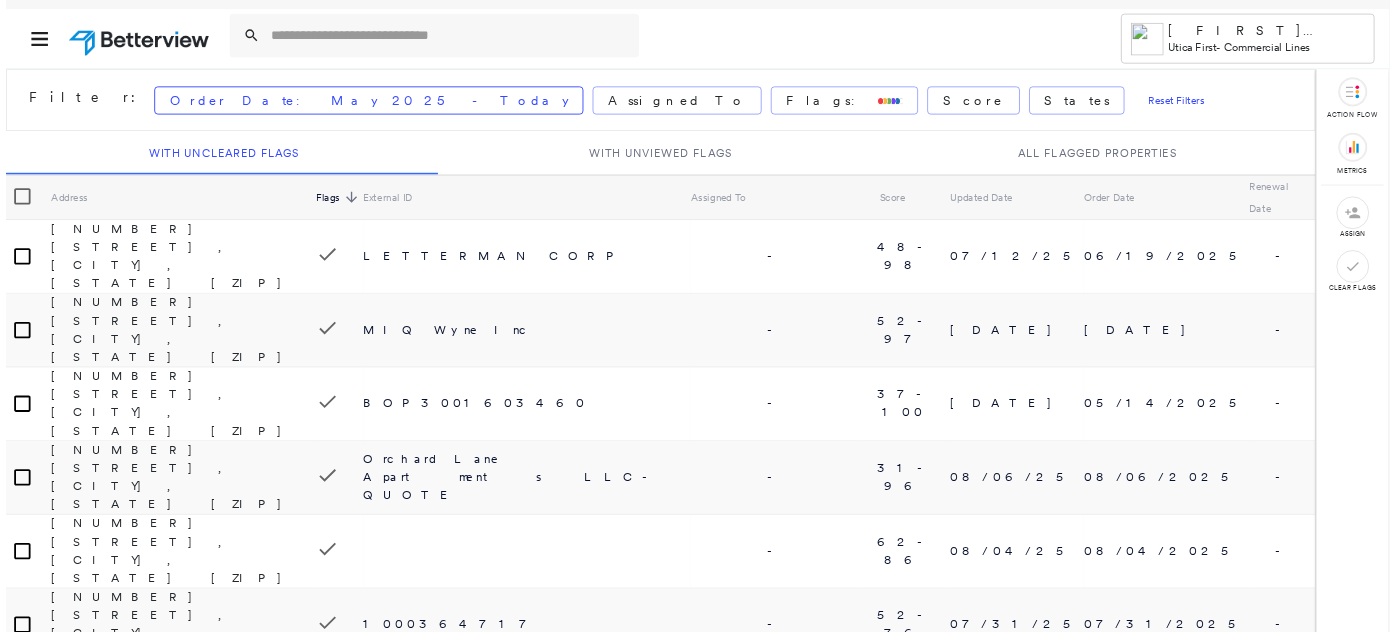 scroll, scrollTop: 0, scrollLeft: 0, axis: both 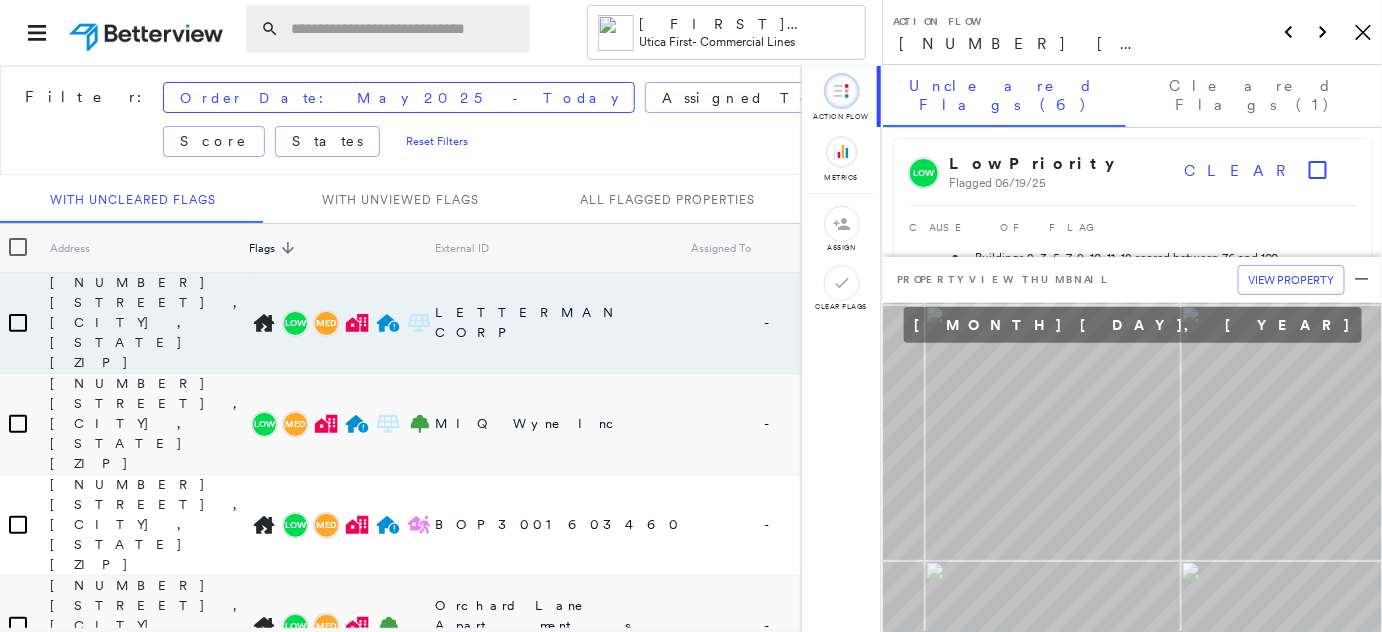 click at bounding box center [404, 29] 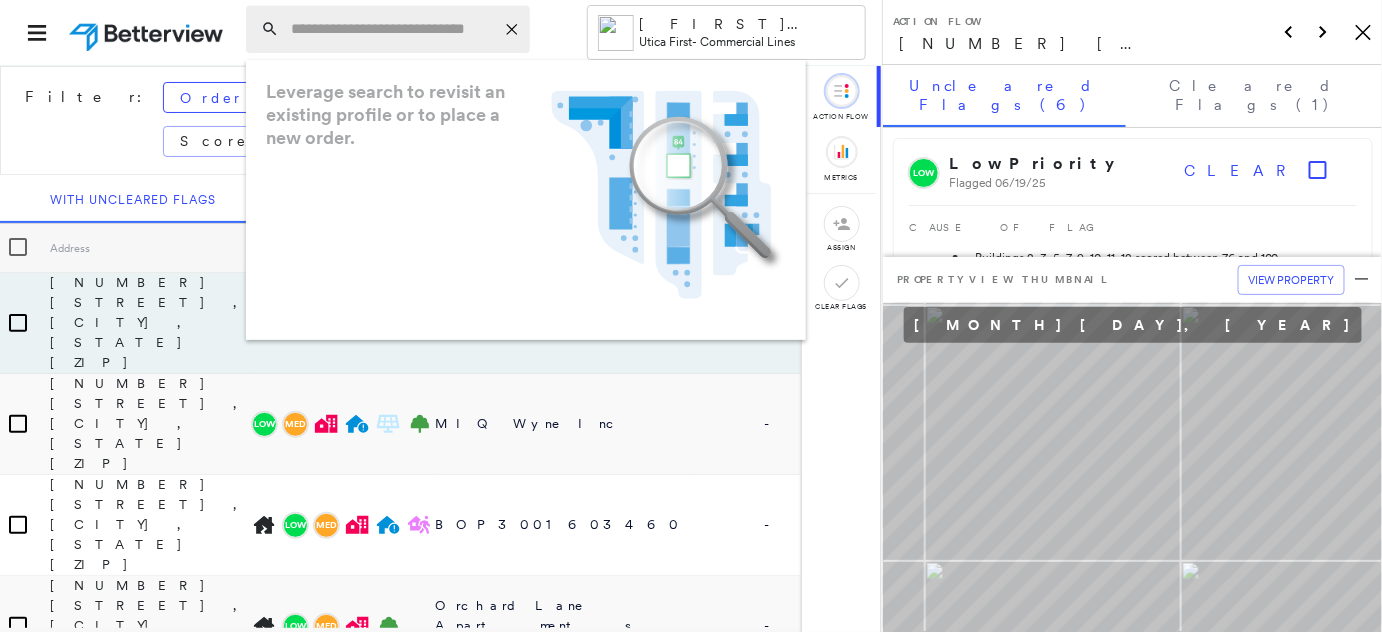paste on "**********" 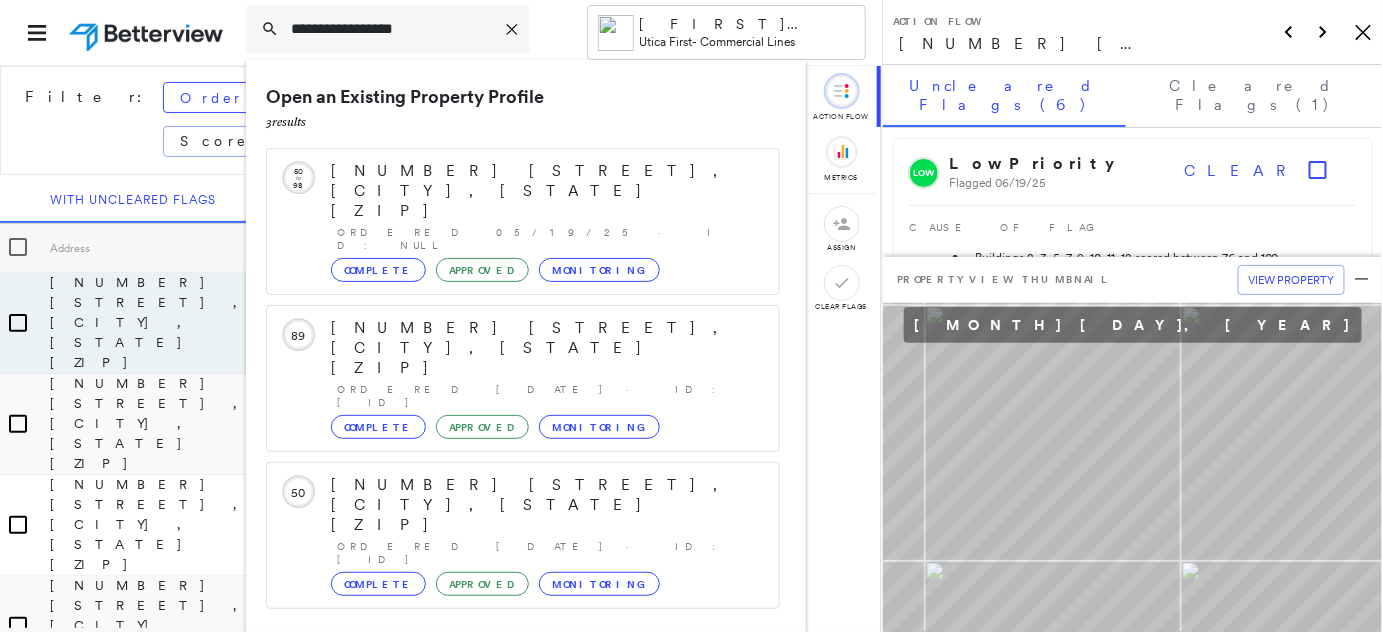 type on "**********" 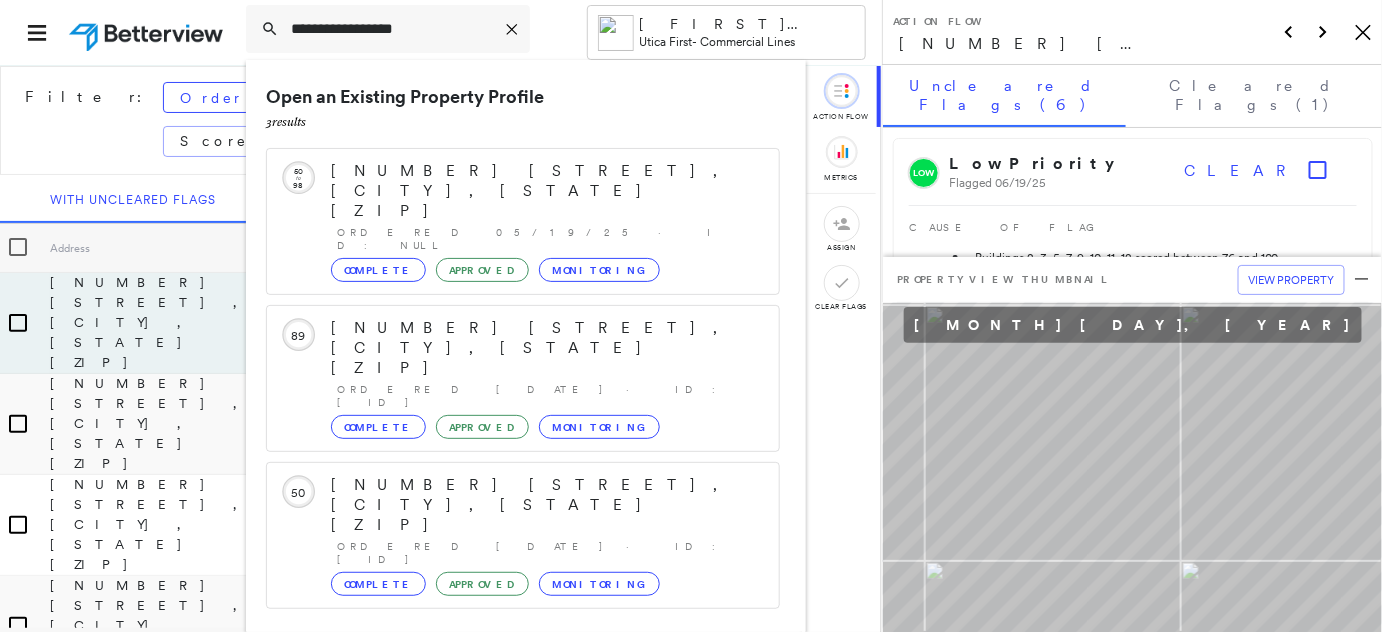 click on "[NUMBER] [STREET], [CITY], [STATE] [ZIP]" at bounding box center [501, 745] 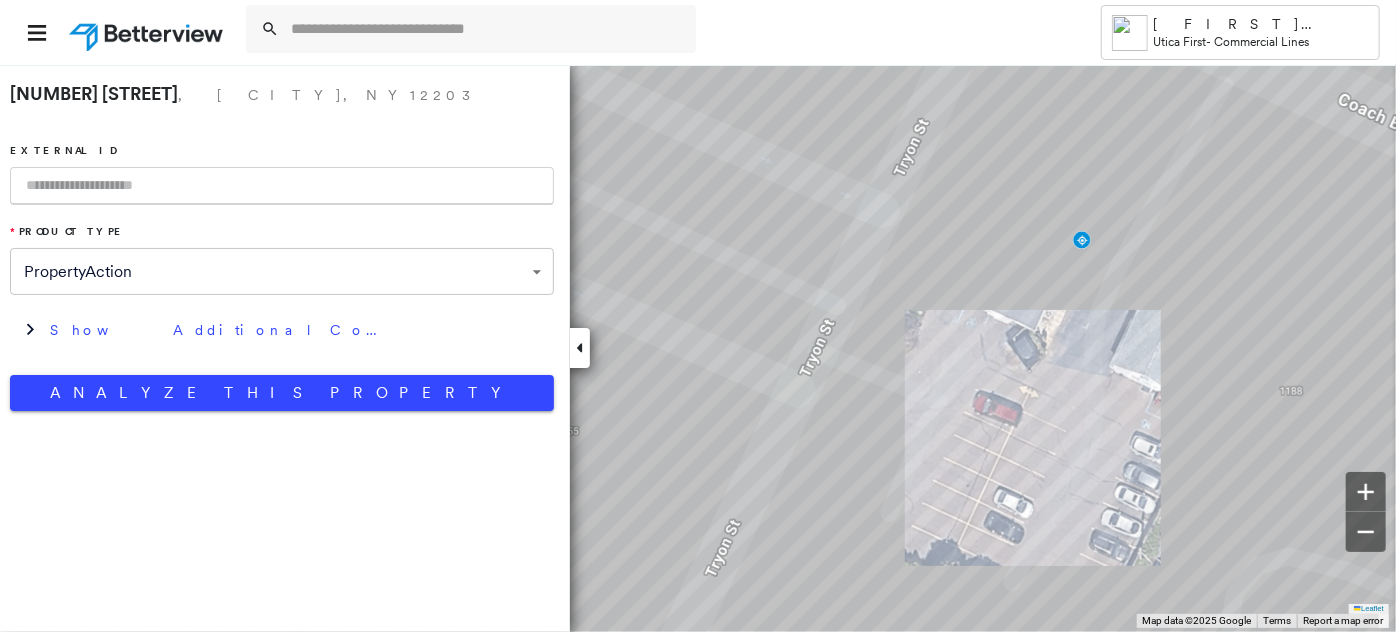click at bounding box center [282, 186] 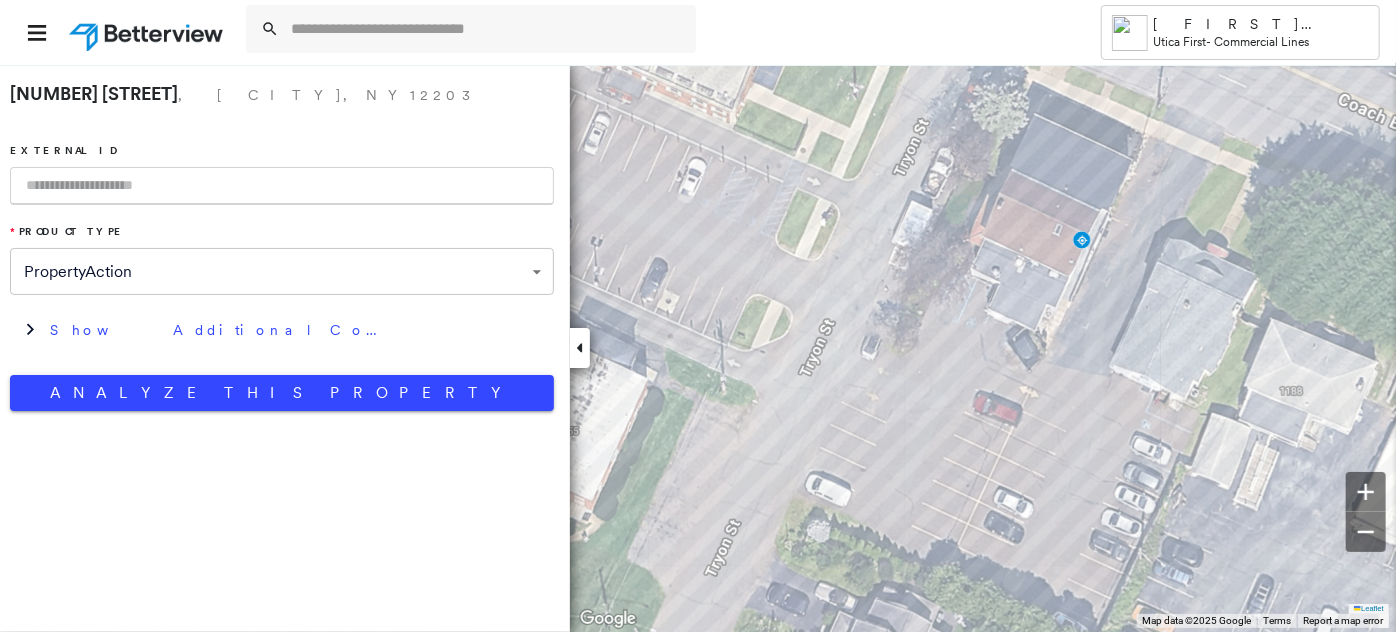click at bounding box center (282, 186) 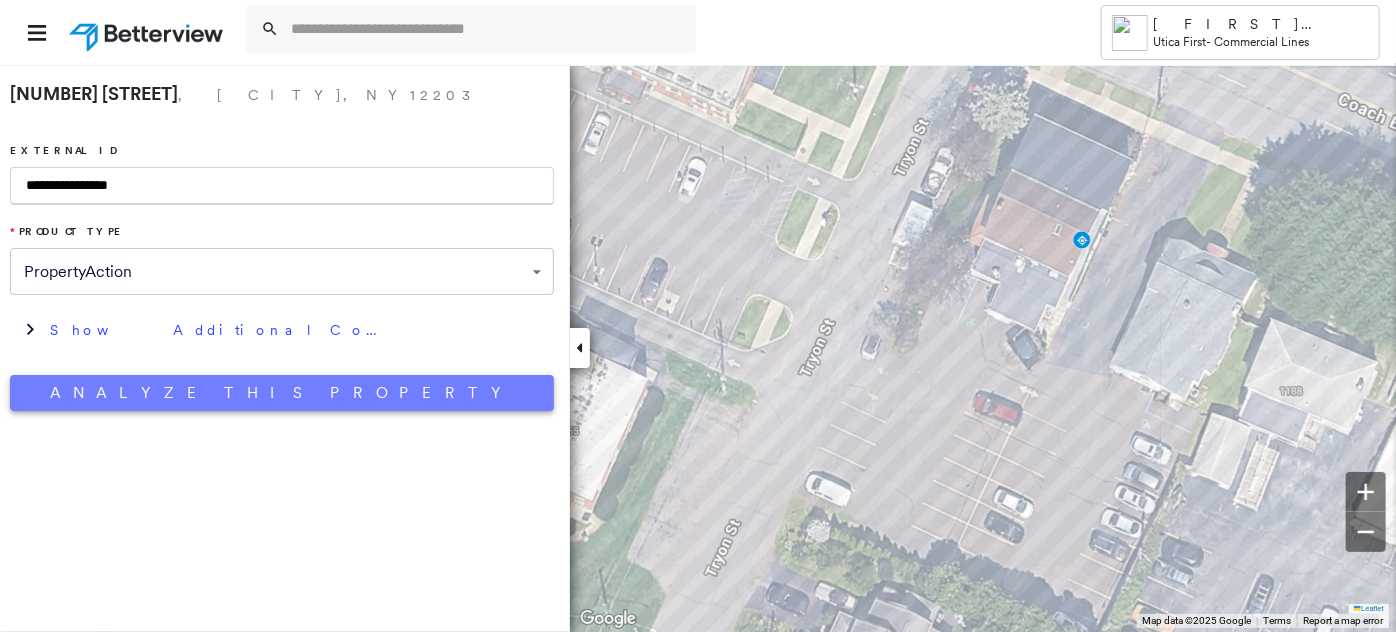 type on "**********" 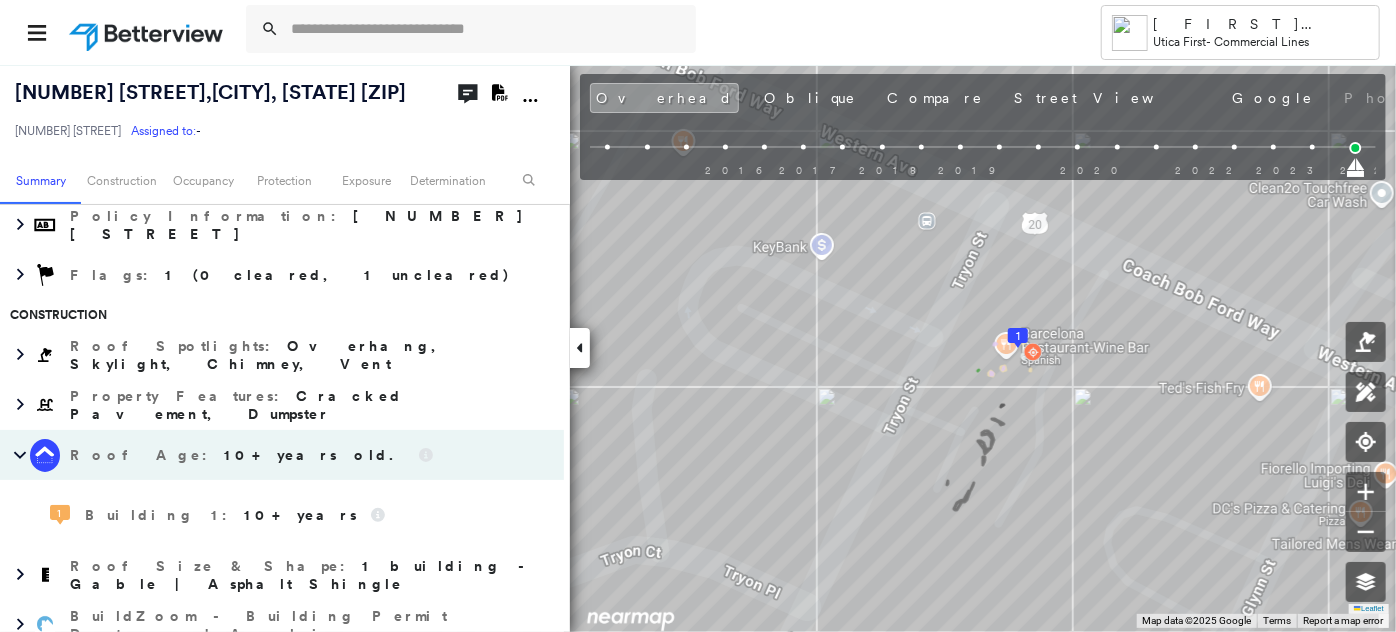 scroll, scrollTop: 90, scrollLeft: 0, axis: vertical 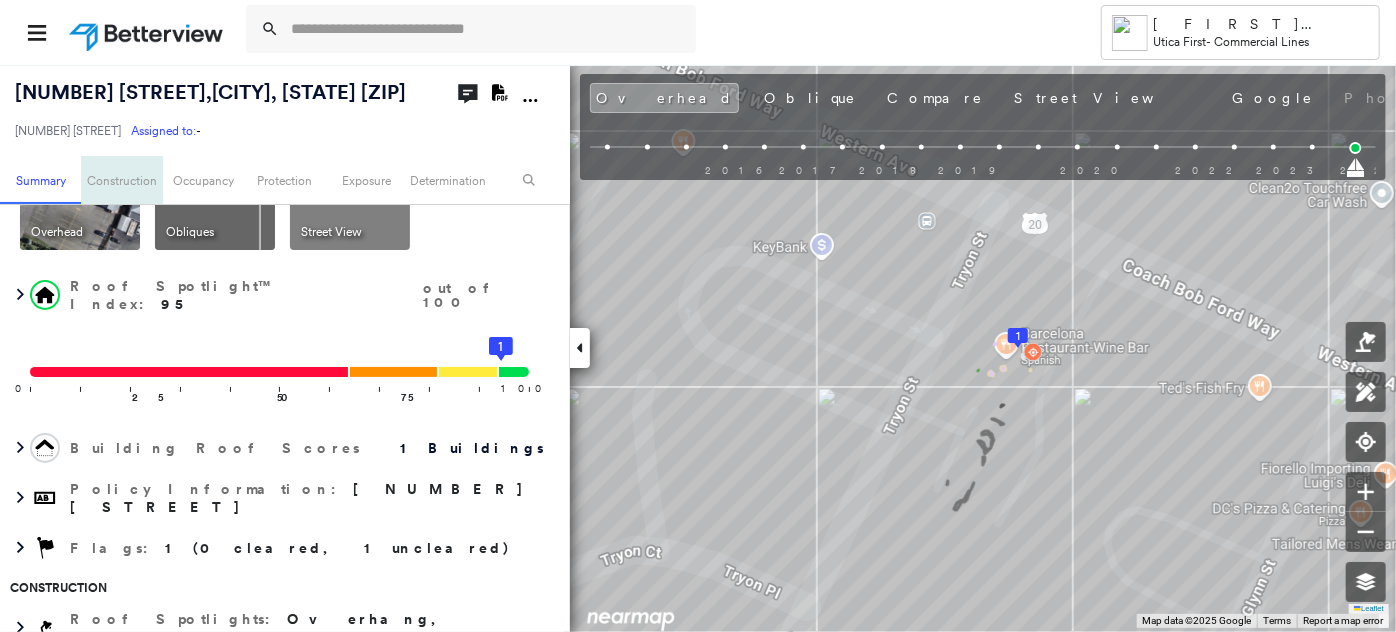 click on "Construction" at bounding box center [121, 180] 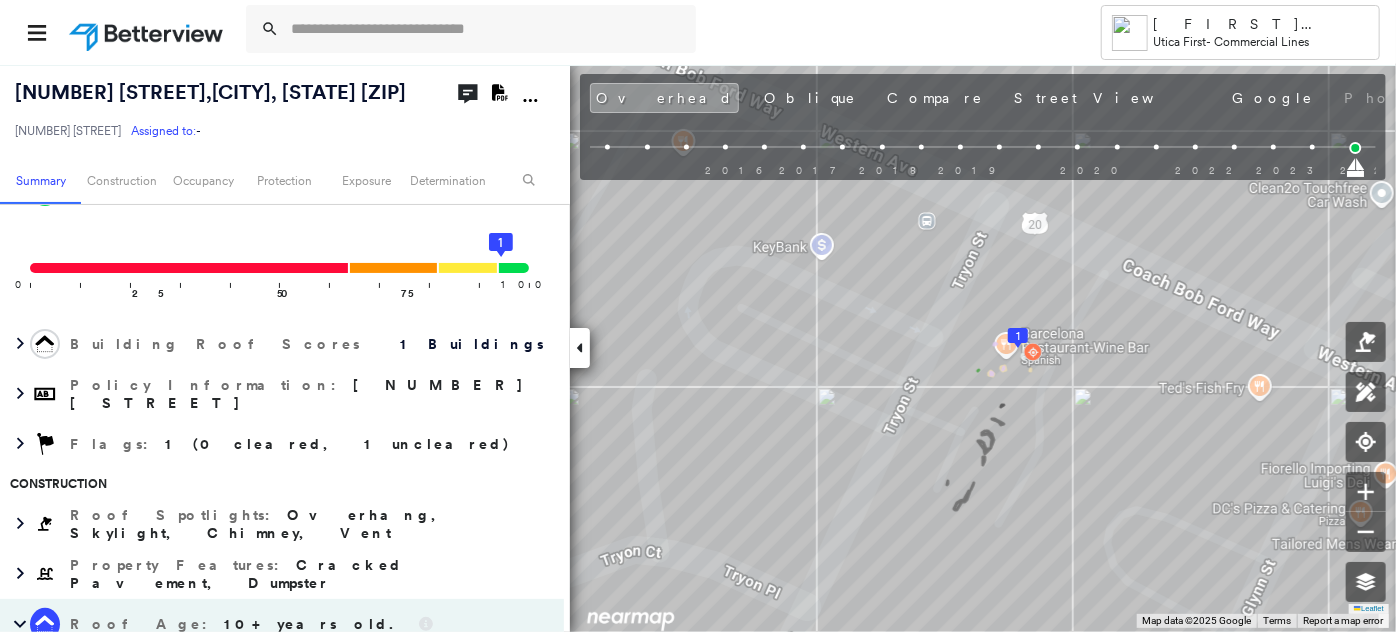 scroll, scrollTop: 190, scrollLeft: 0, axis: vertical 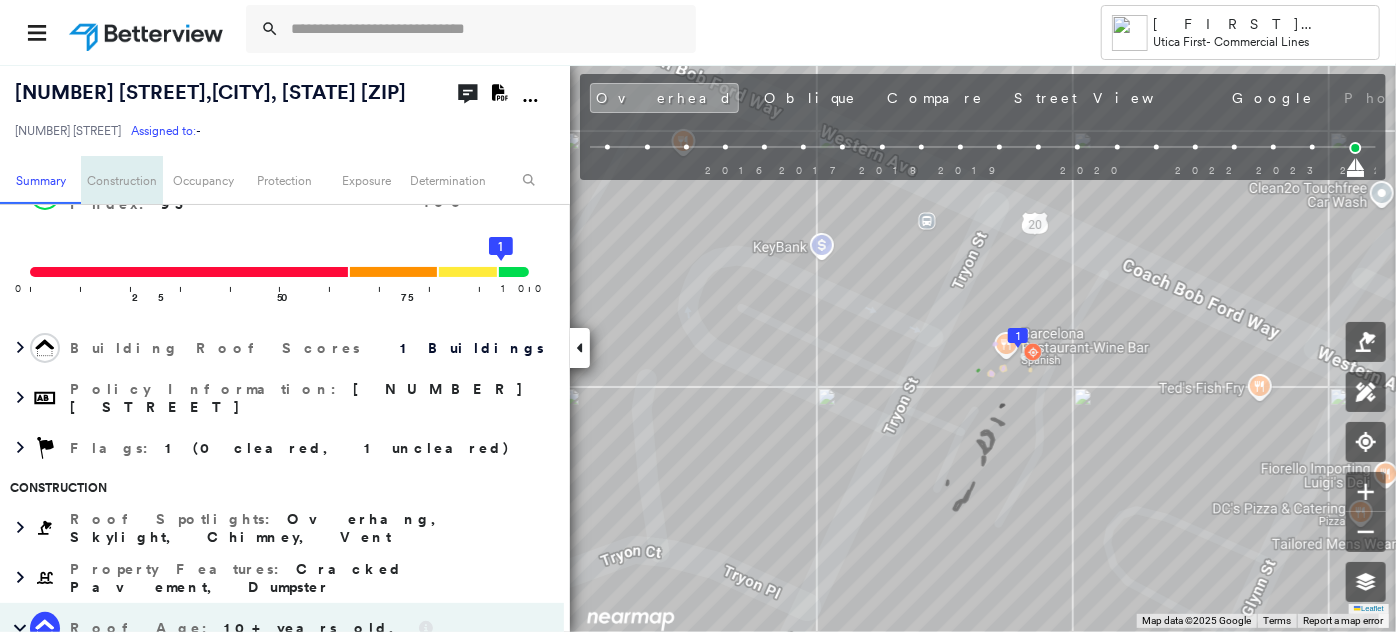 click on "Construction" at bounding box center [121, 180] 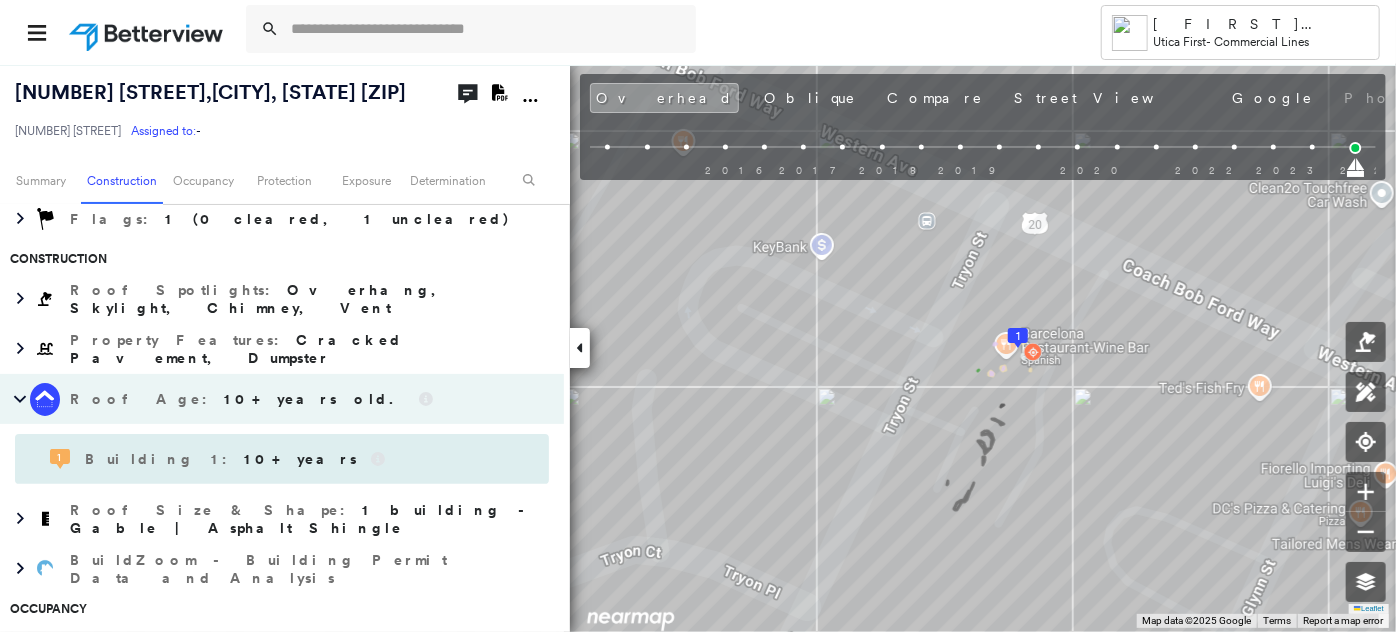 scroll, scrollTop: 463, scrollLeft: 0, axis: vertical 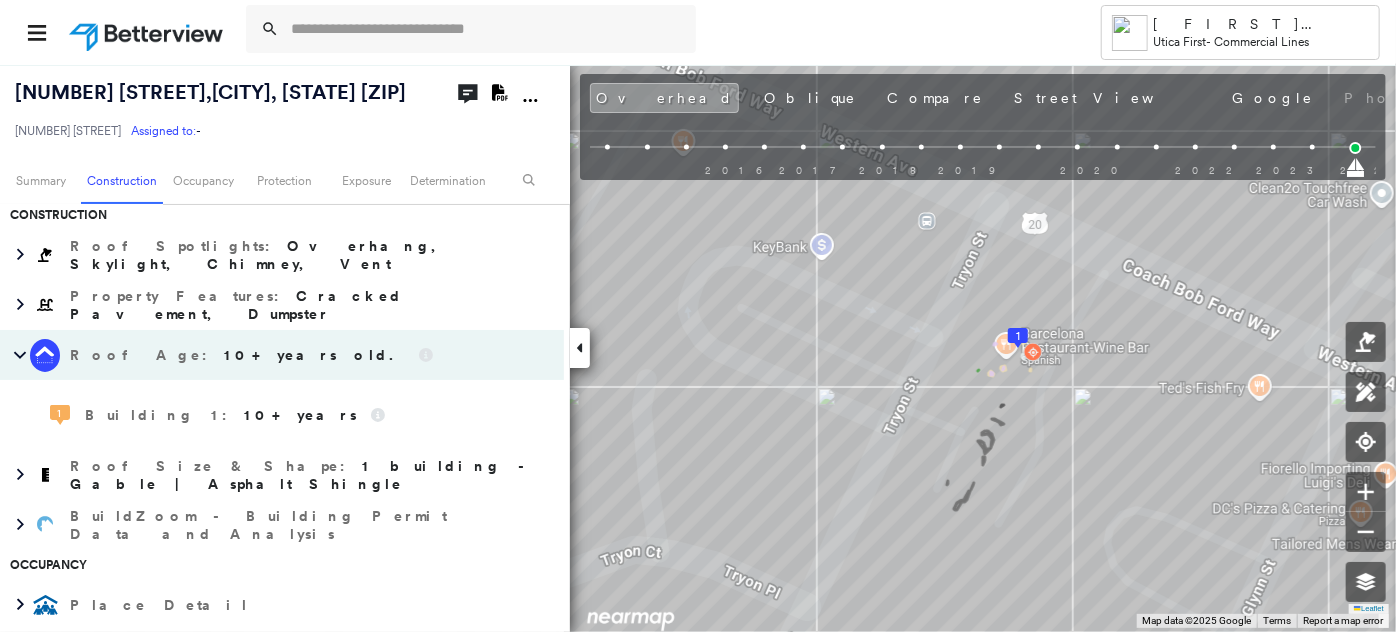 click on "10+ years old." at bounding box center (314, 355) 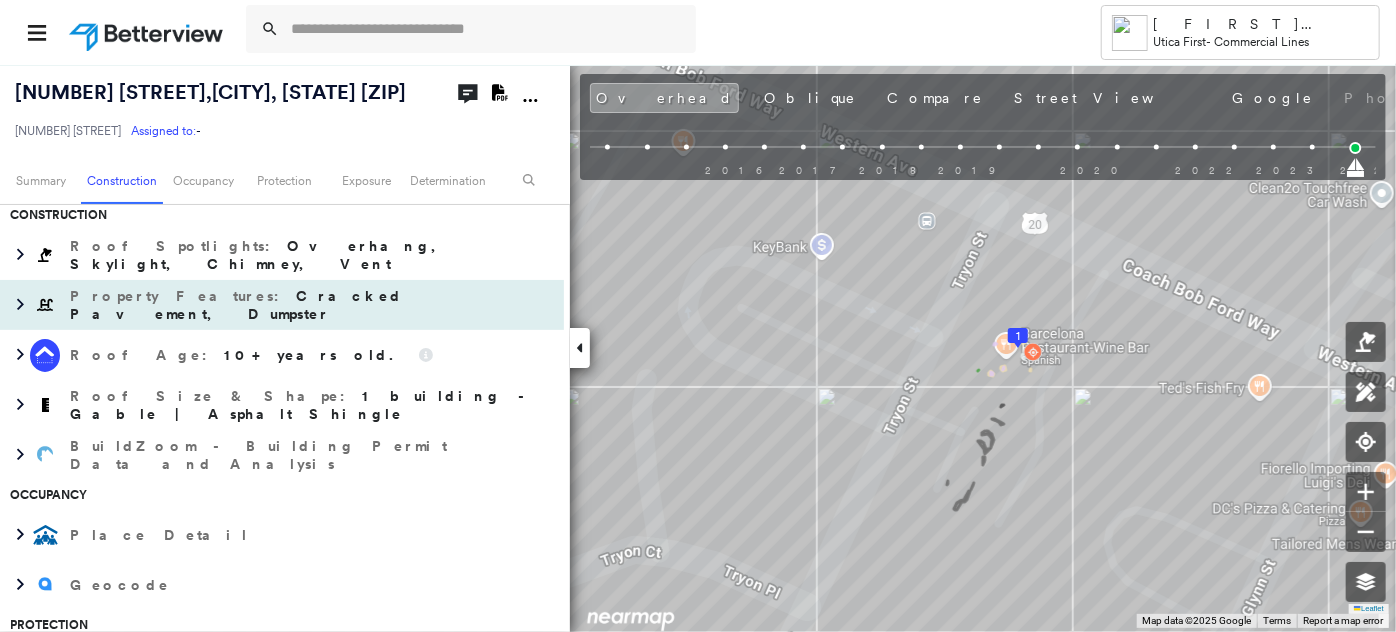 click on "Property Features :  Cracked Pavement, Dumpster" at bounding box center (312, 305) 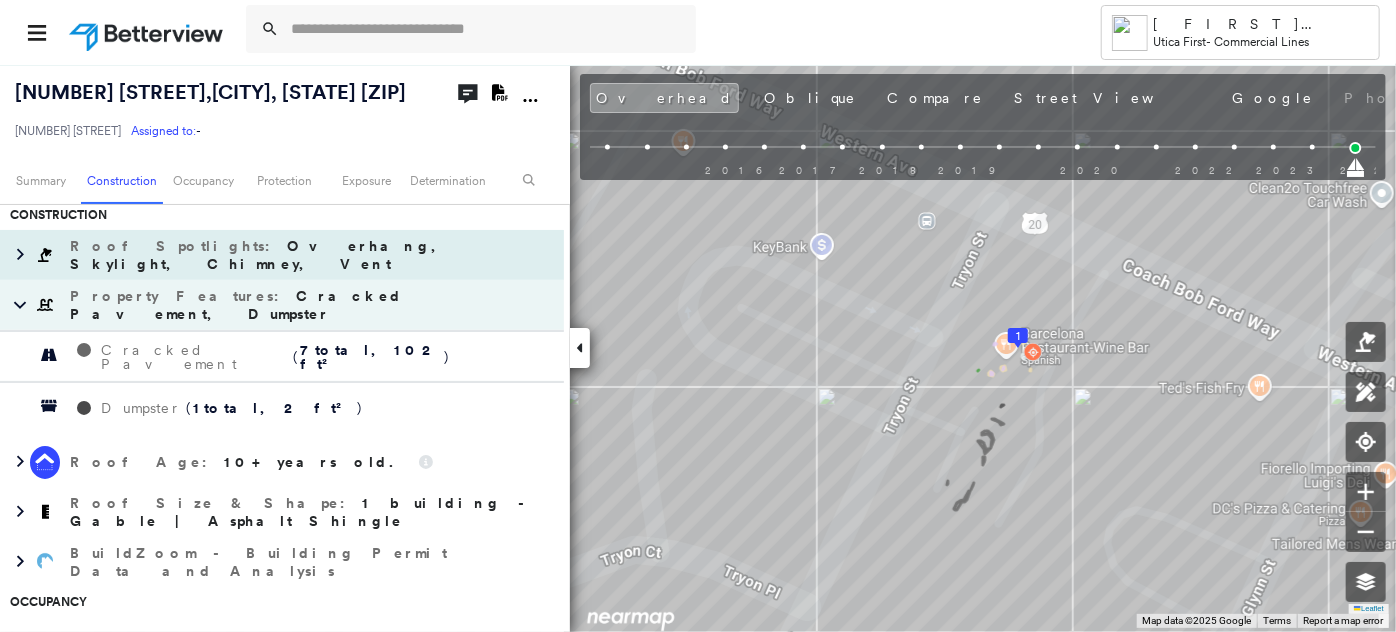click on "Roof Spotlights :  Overhang, Skylight, Chimney, Vent" at bounding box center (312, 255) 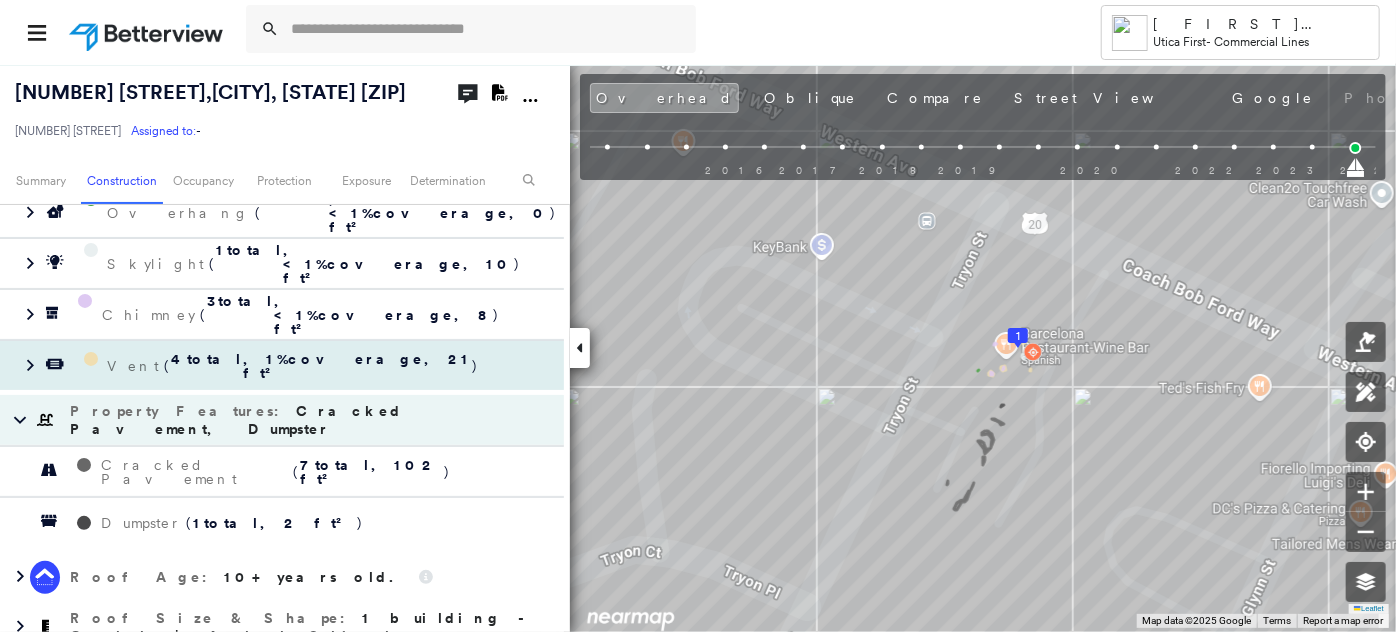 scroll, scrollTop: 736, scrollLeft: 0, axis: vertical 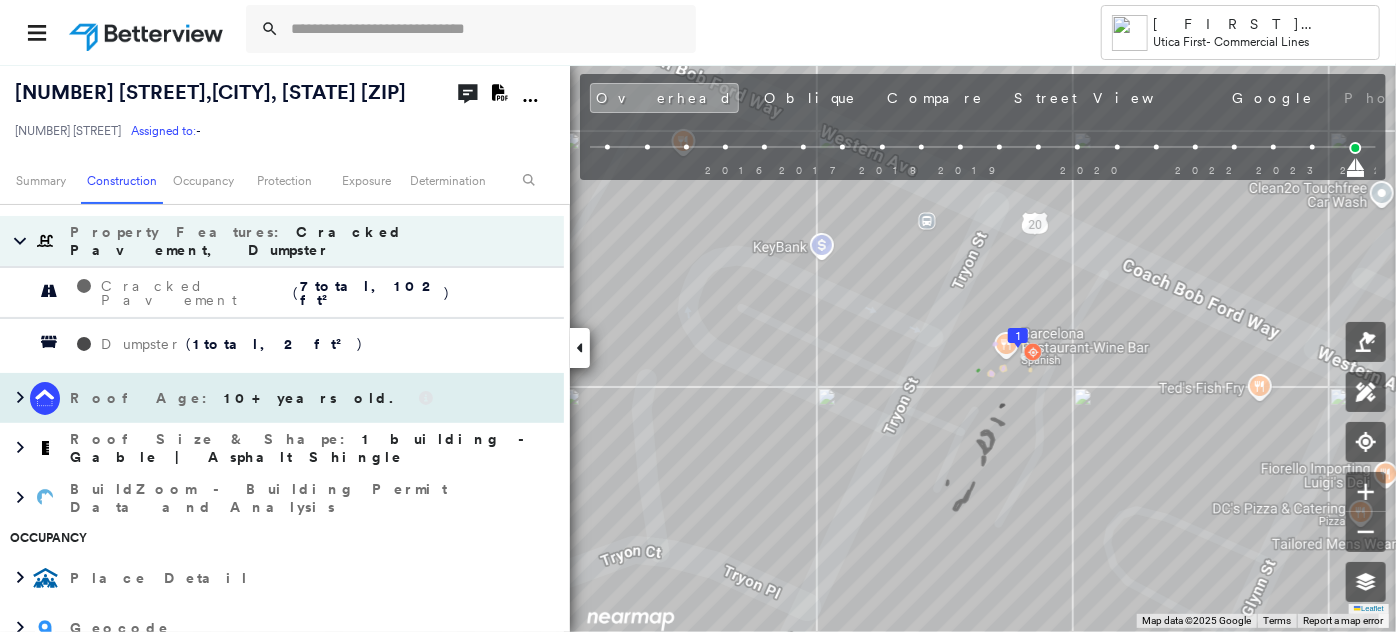 click on "Roof Age :  10+ years old." at bounding box center (239, 398) 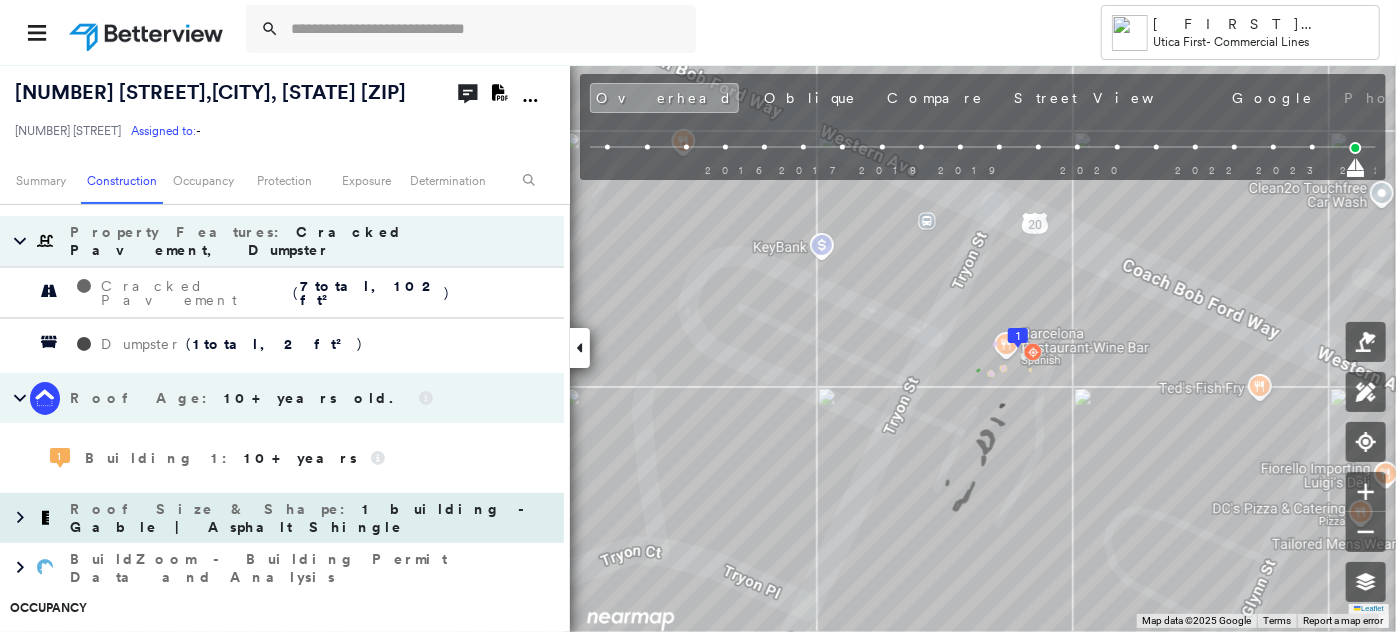 click on "Roof Size & Shape :  1 building  - Gable | Asphalt Shingle" at bounding box center [312, 518] 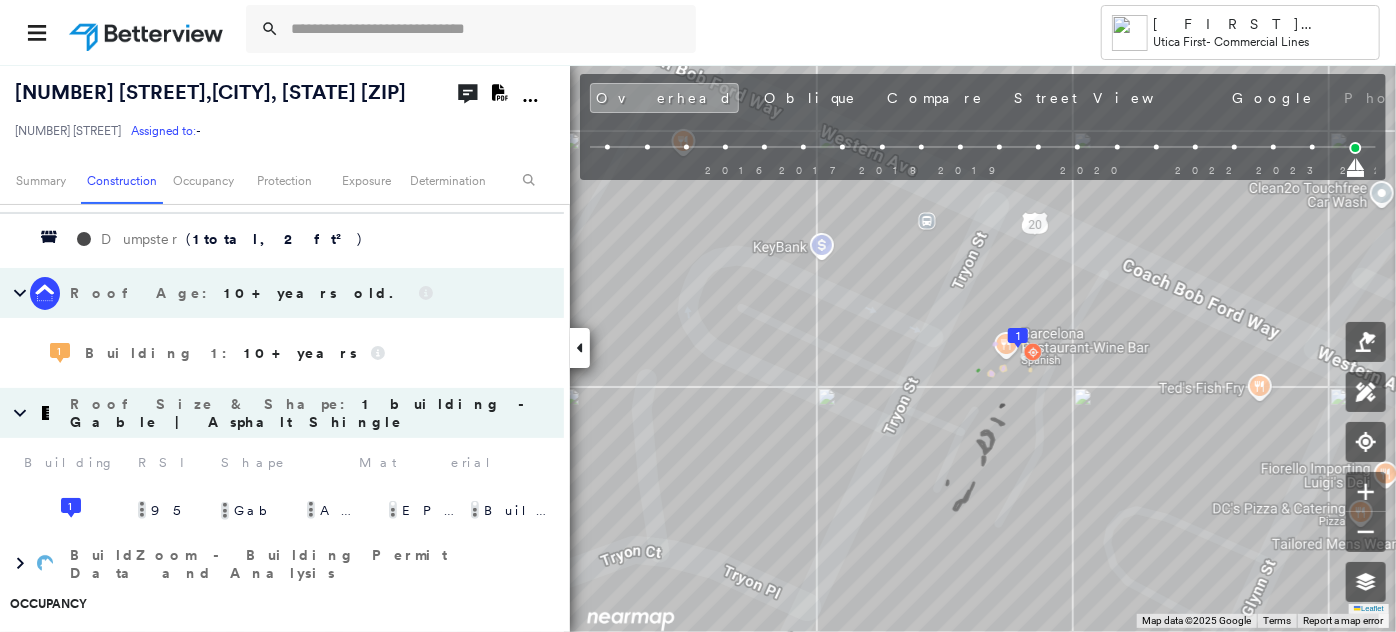 scroll, scrollTop: 917, scrollLeft: 0, axis: vertical 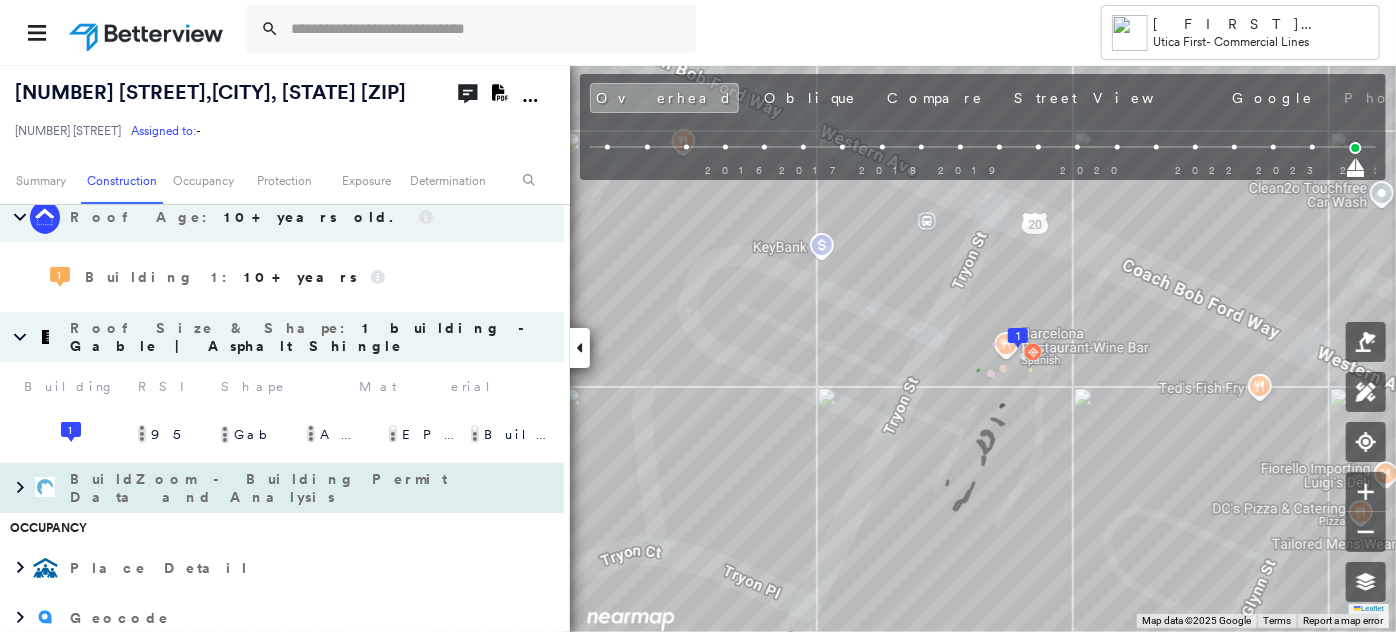 click on "BuildZoom - Building Permit Data and Analysis" at bounding box center [262, 488] 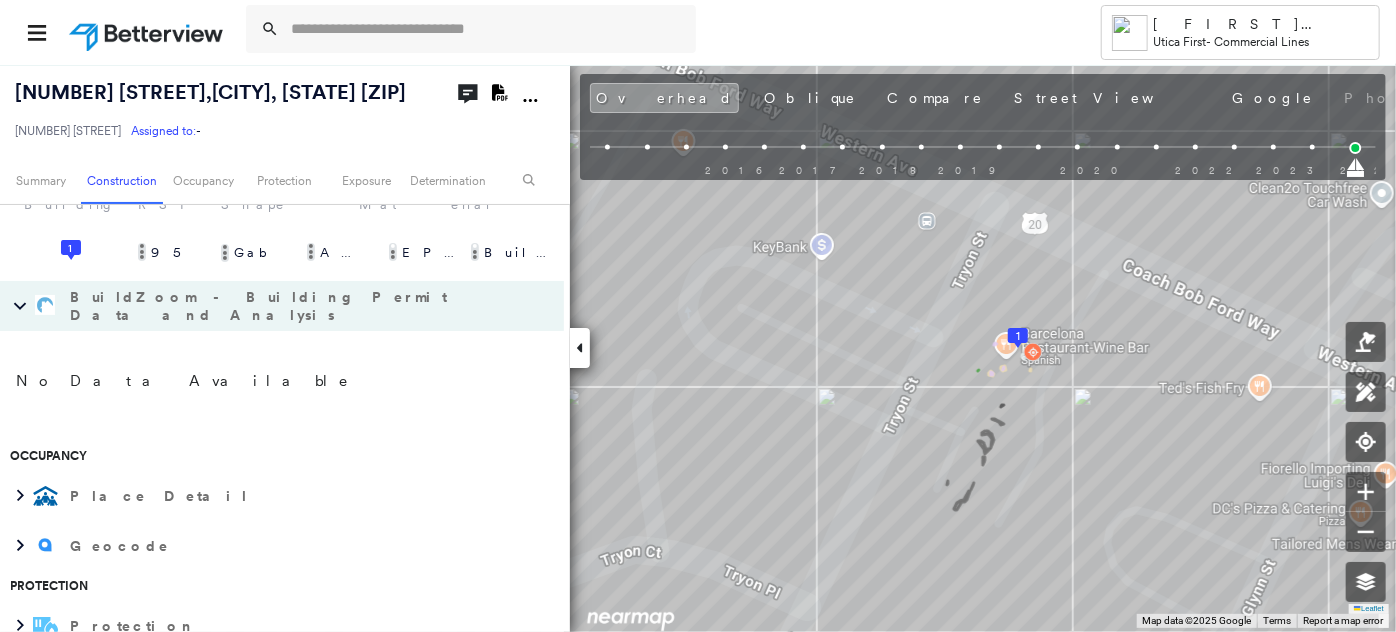 scroll, scrollTop: 1372, scrollLeft: 0, axis: vertical 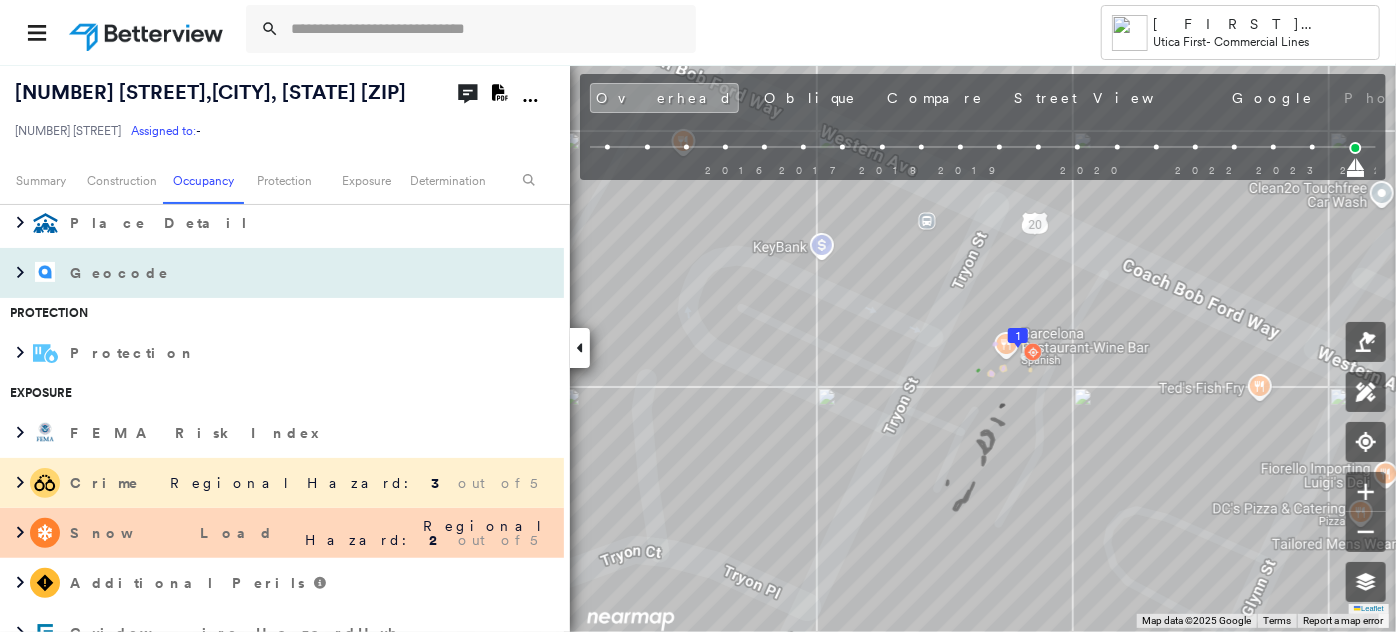 click on "Geocode" at bounding box center [122, 273] 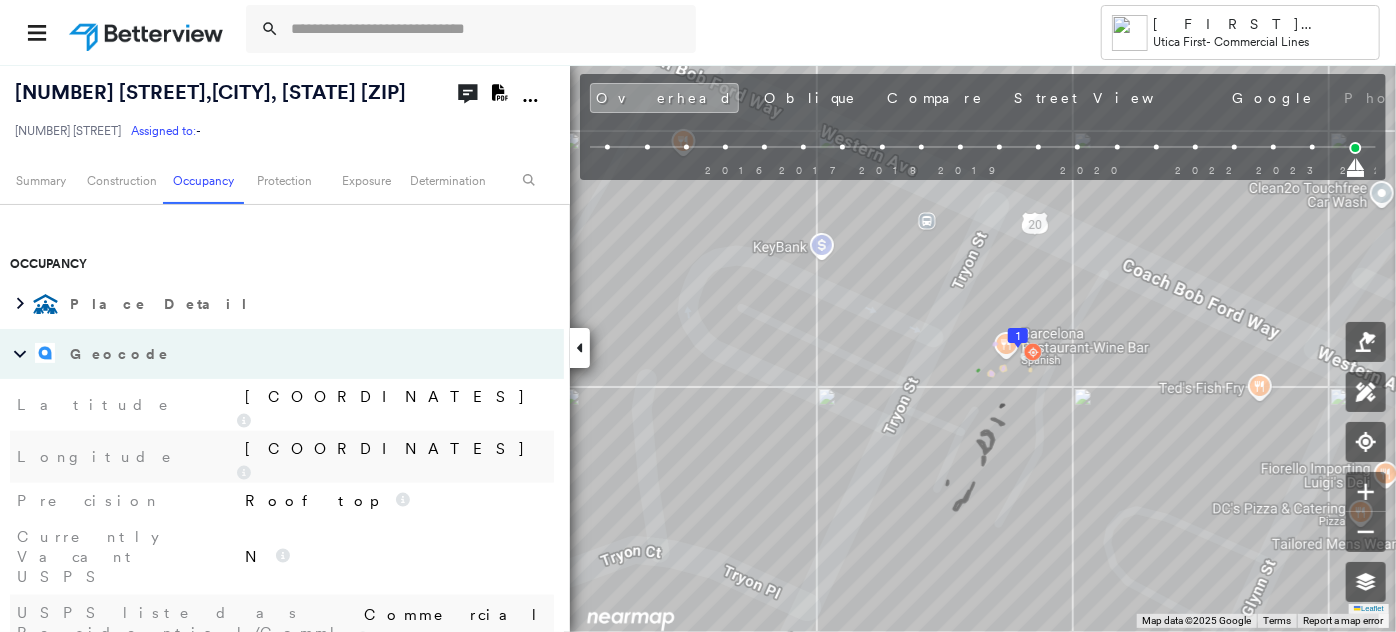 scroll, scrollTop: 1281, scrollLeft: 0, axis: vertical 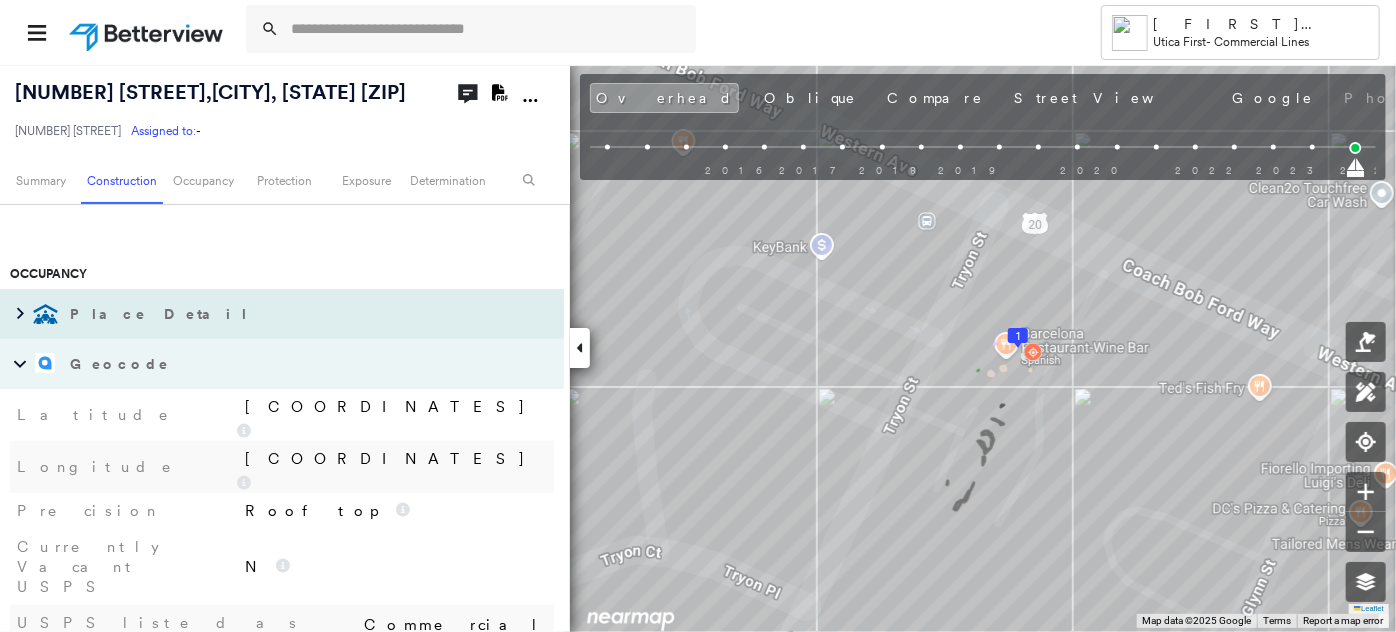 click on "Place Detail" at bounding box center [161, 314] 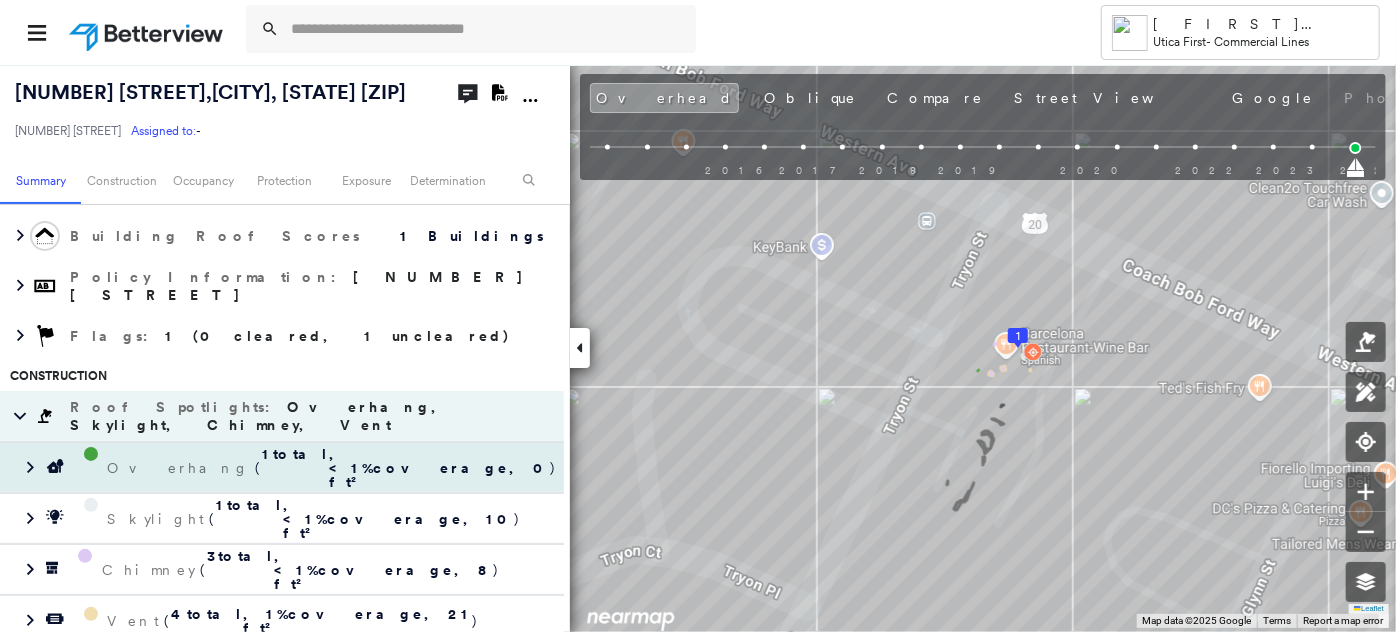 scroll, scrollTop: 272, scrollLeft: 0, axis: vertical 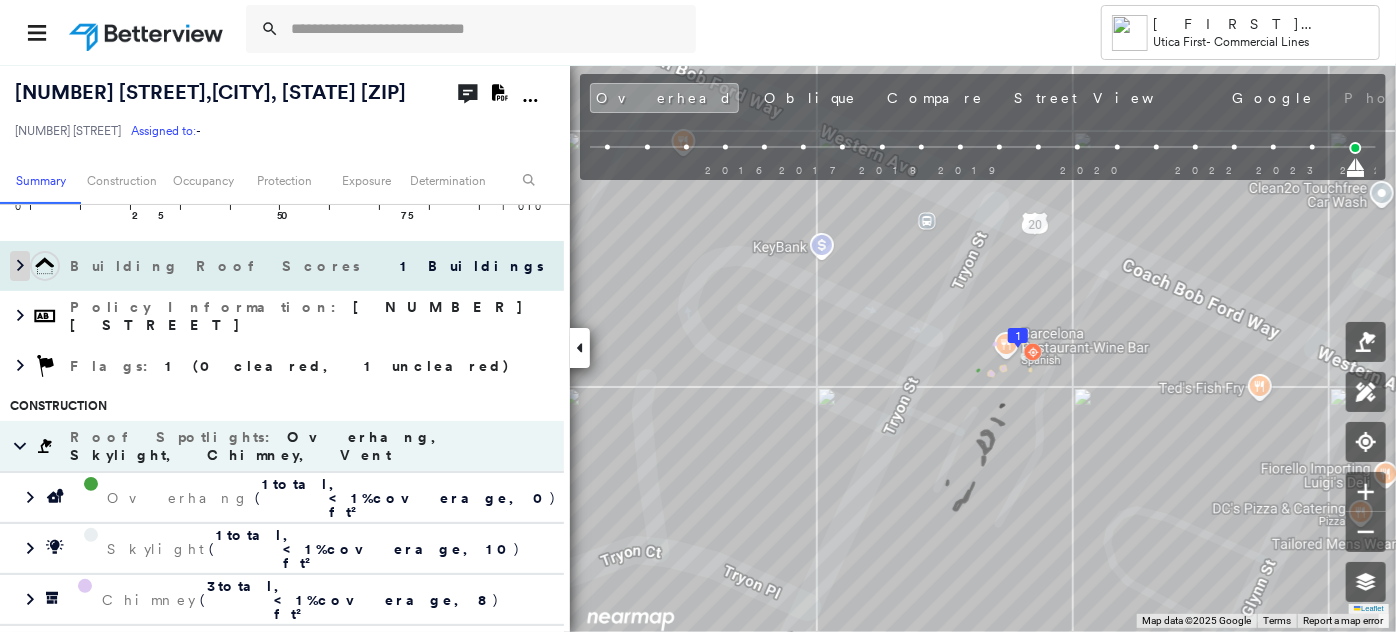 click at bounding box center (20, 266) 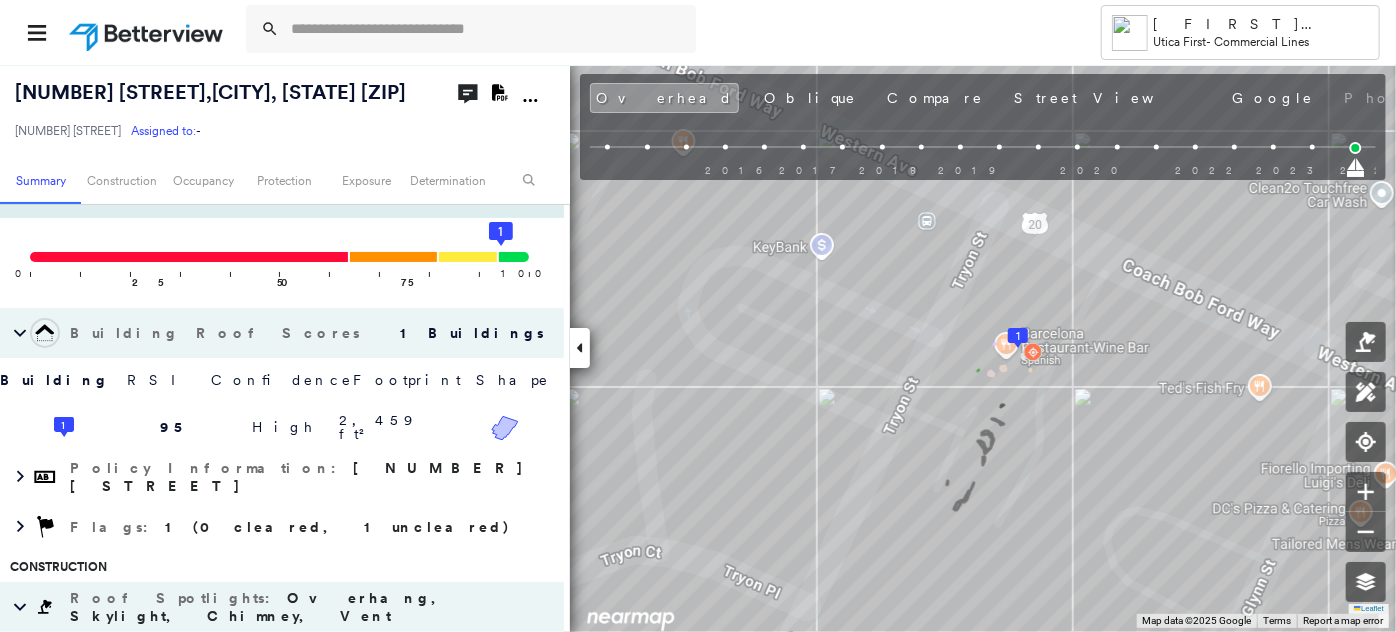 scroll, scrollTop: 0, scrollLeft: 0, axis: both 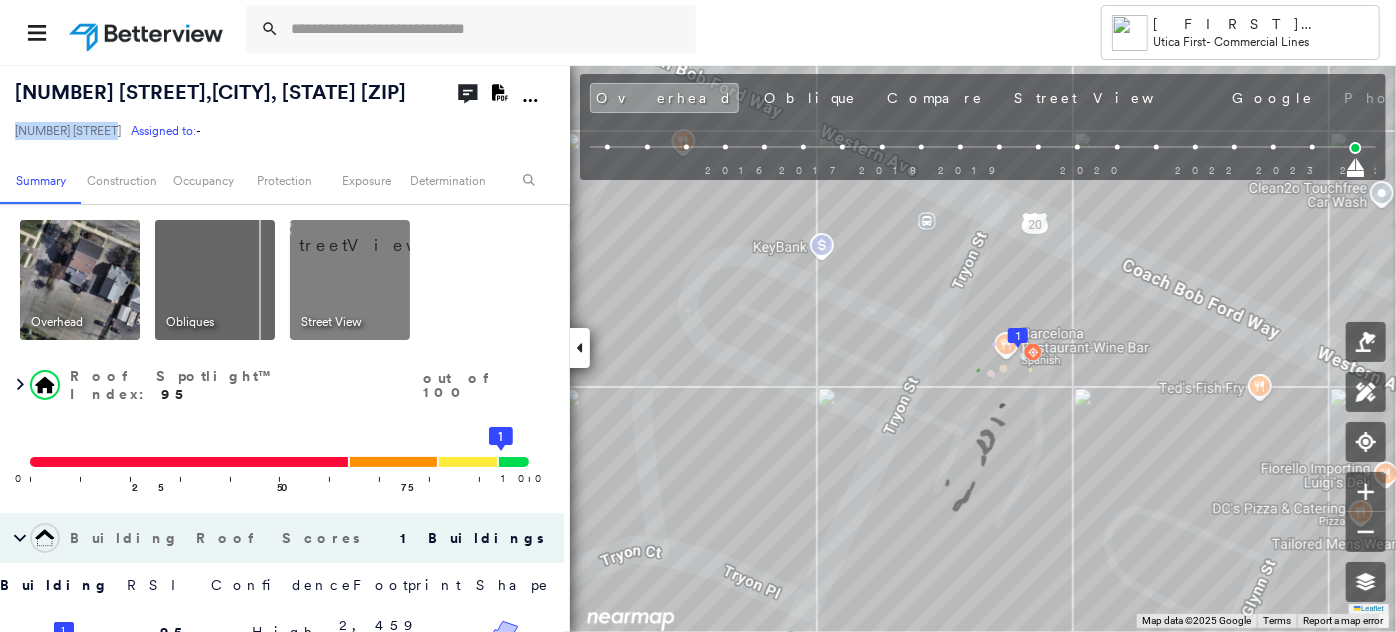 drag, startPoint x: 106, startPoint y: 131, endPoint x: 16, endPoint y: 127, distance: 90.088844 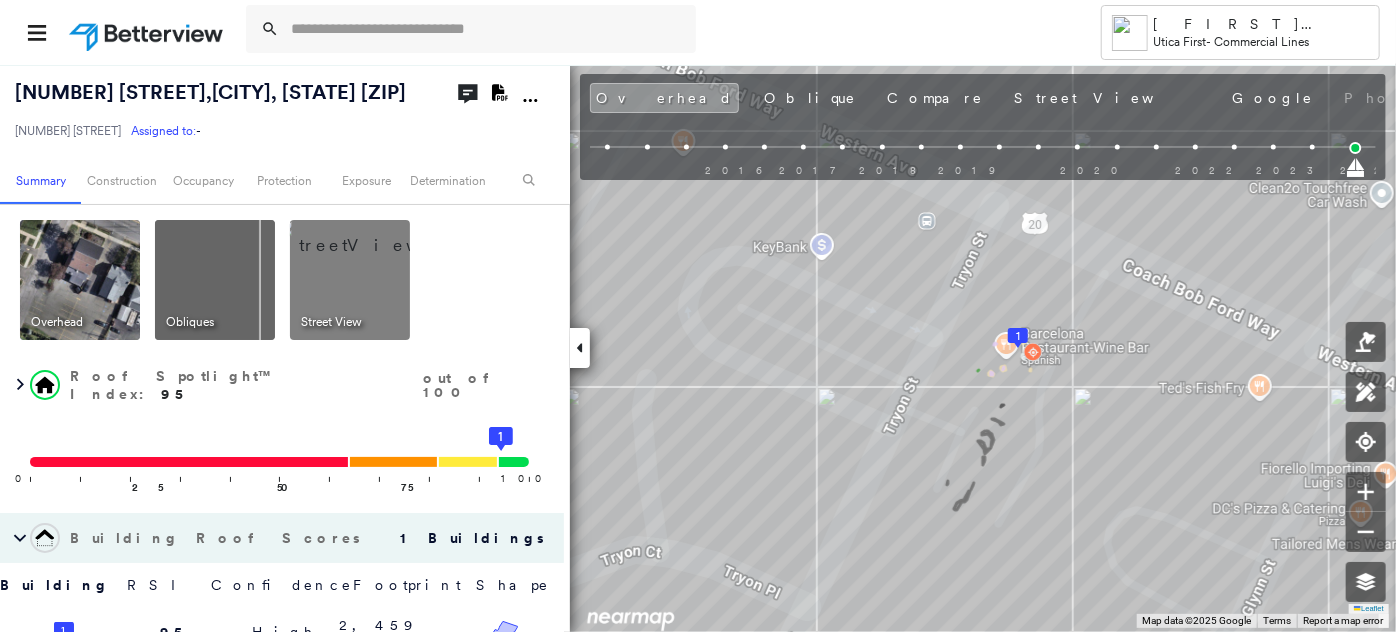click on "Download PDF Report" 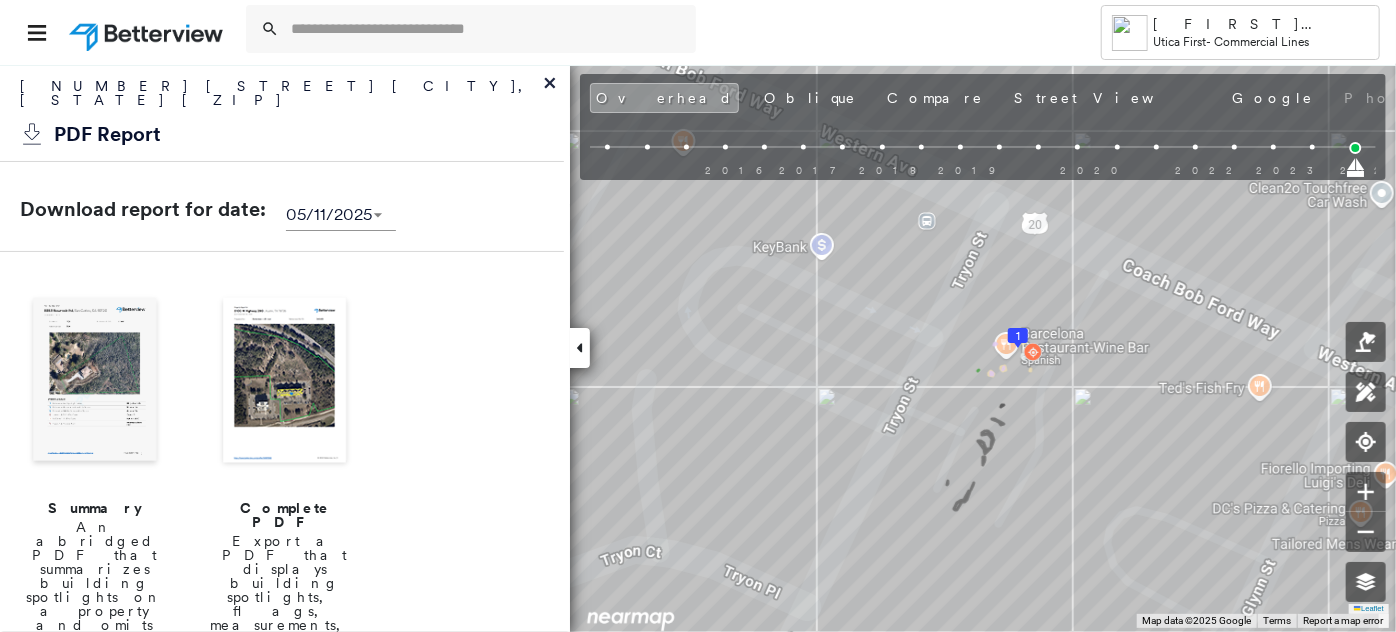 click at bounding box center (285, 382) 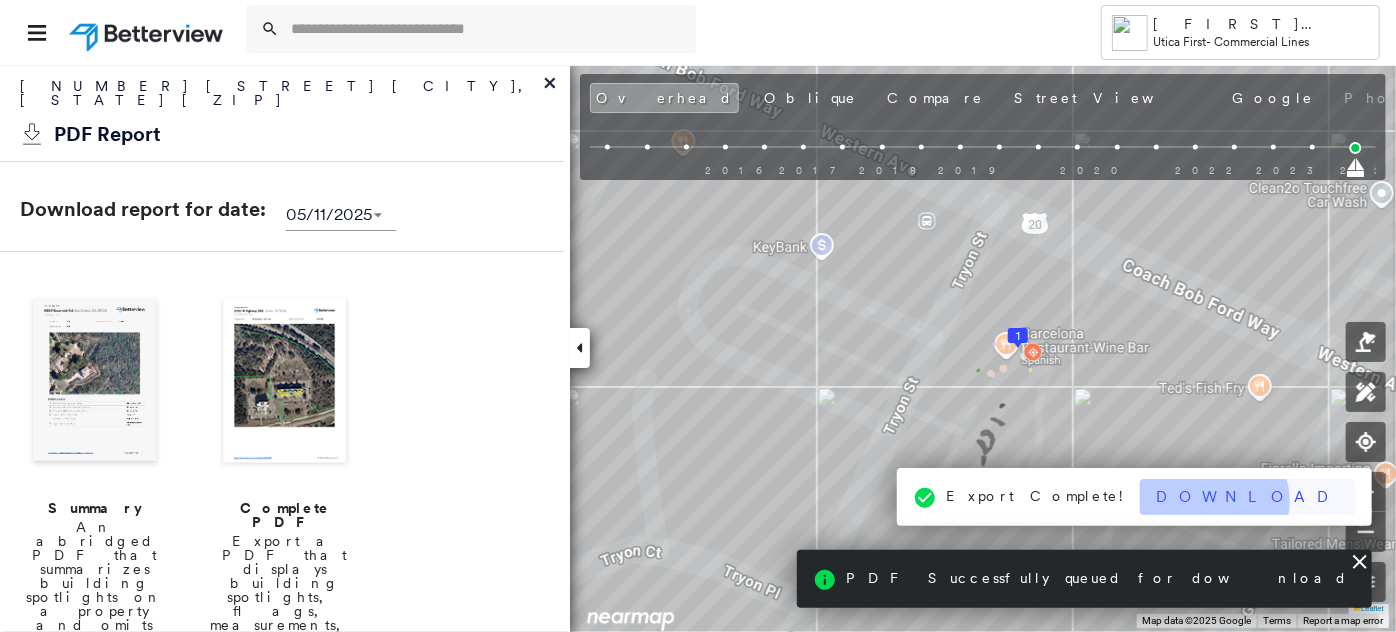 click on "Download" at bounding box center [1248, 497] 